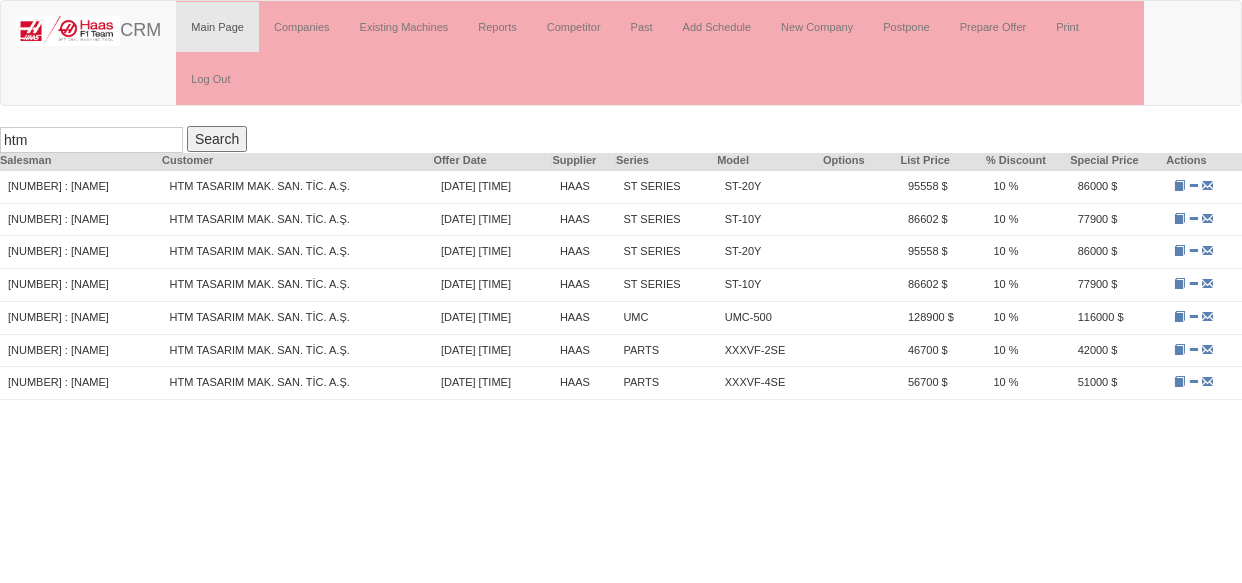 scroll, scrollTop: 0, scrollLeft: 0, axis: both 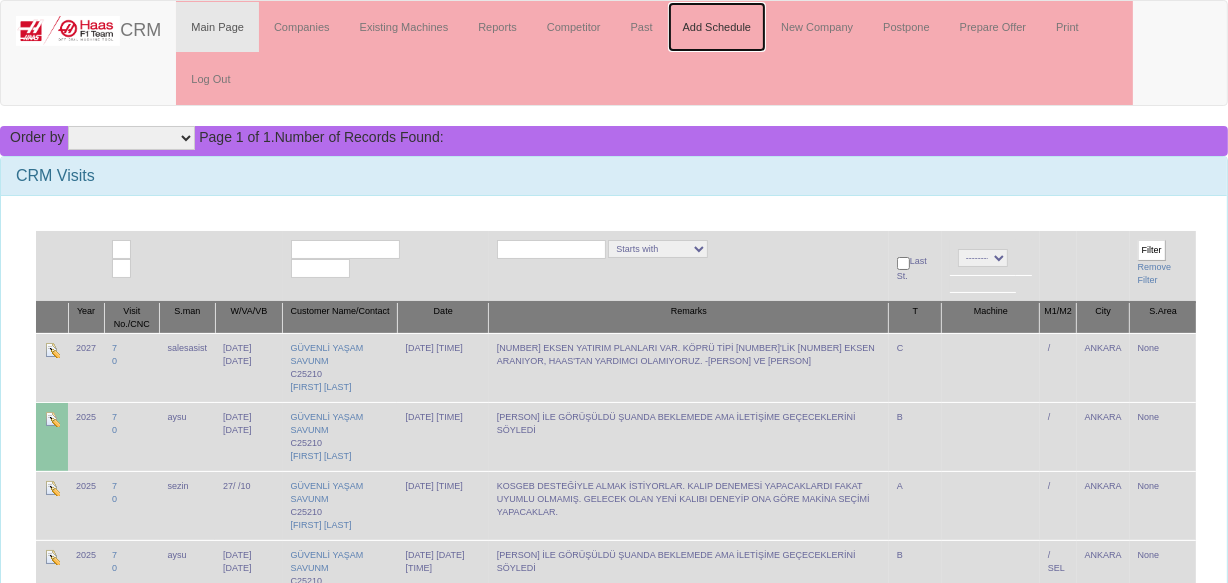 click on "Add Schedule" at bounding box center (717, 27) 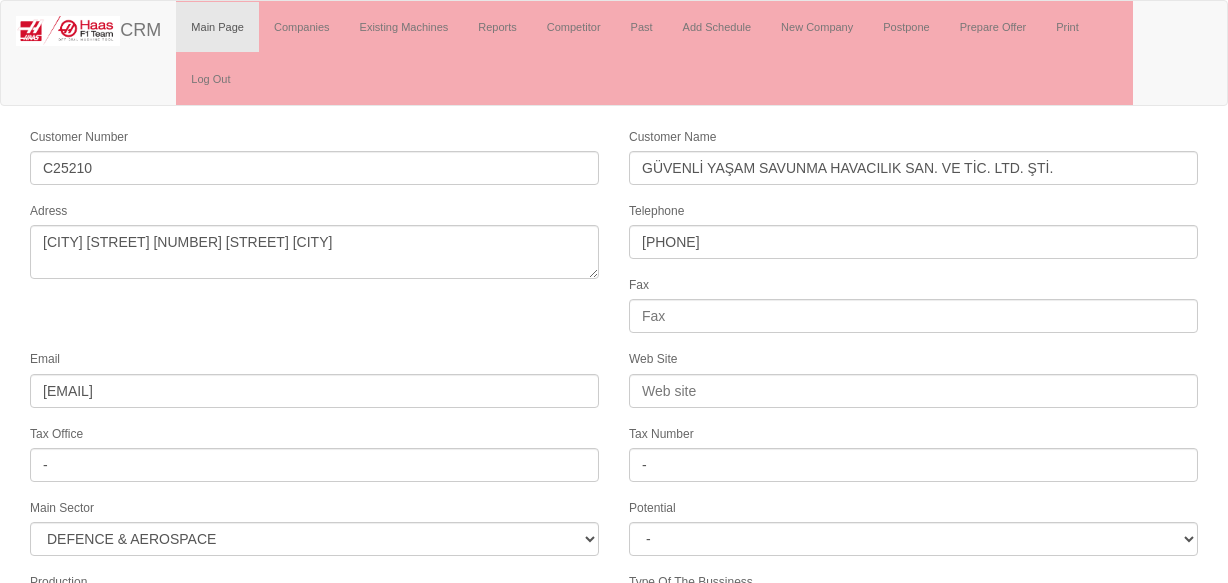 scroll, scrollTop: 0, scrollLeft: 0, axis: both 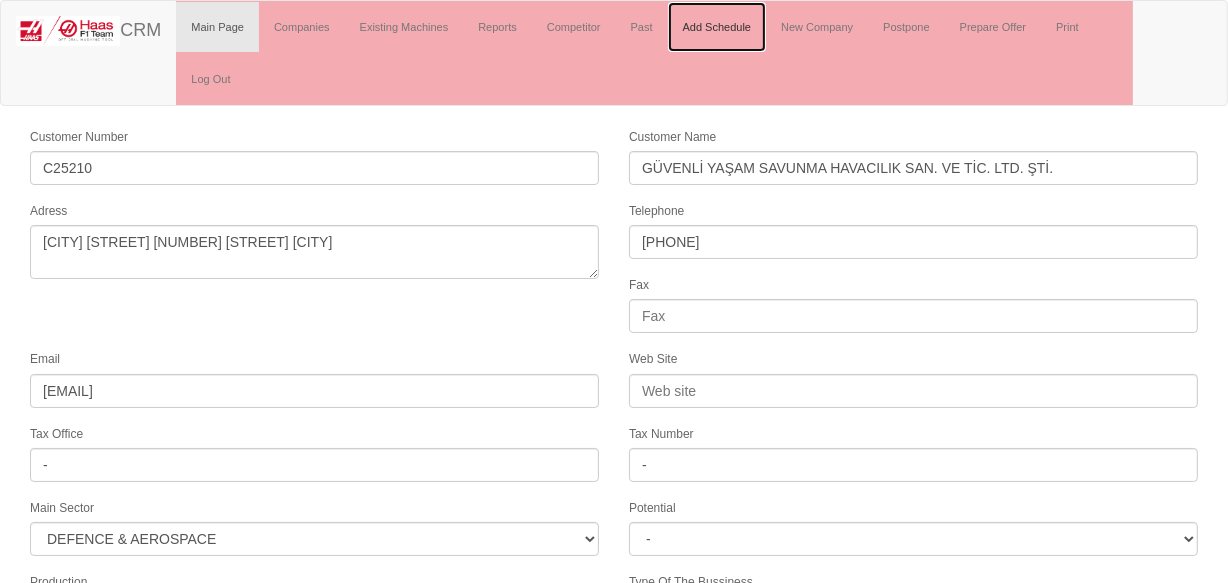 click on "Add Schedule" at bounding box center [717, 27] 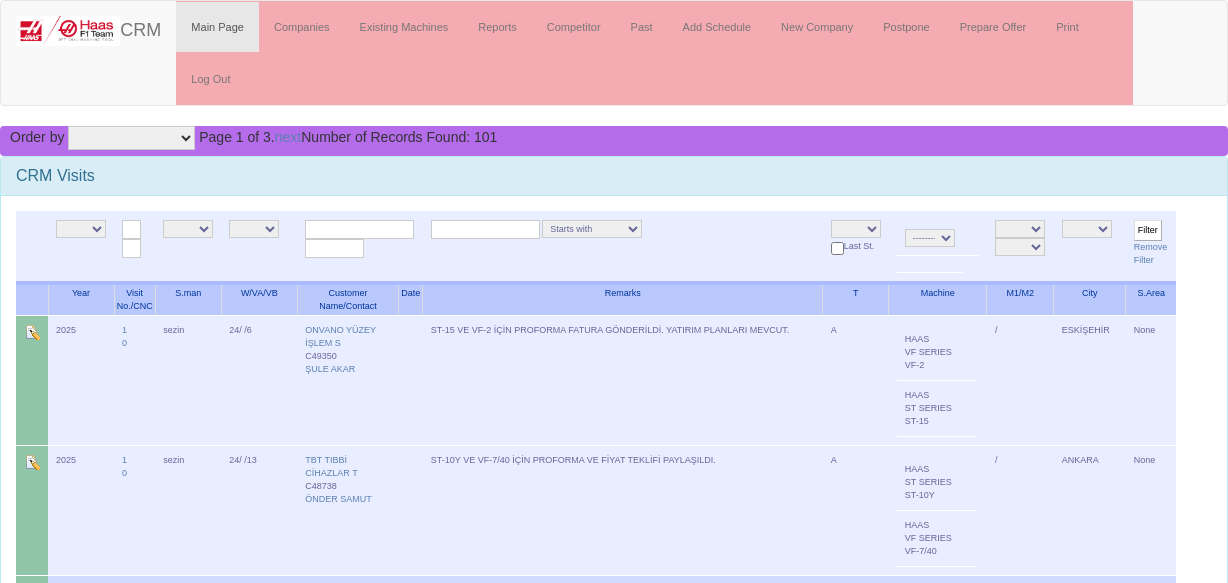 scroll, scrollTop: 363, scrollLeft: 0, axis: vertical 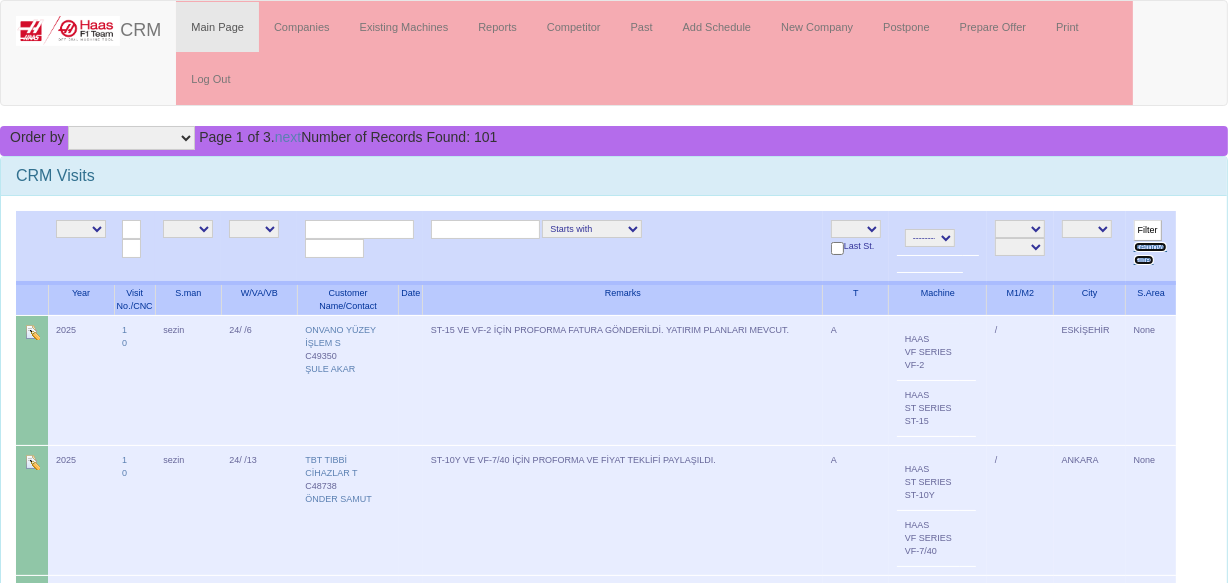 click on "Remove Filter" at bounding box center [1151, 253] 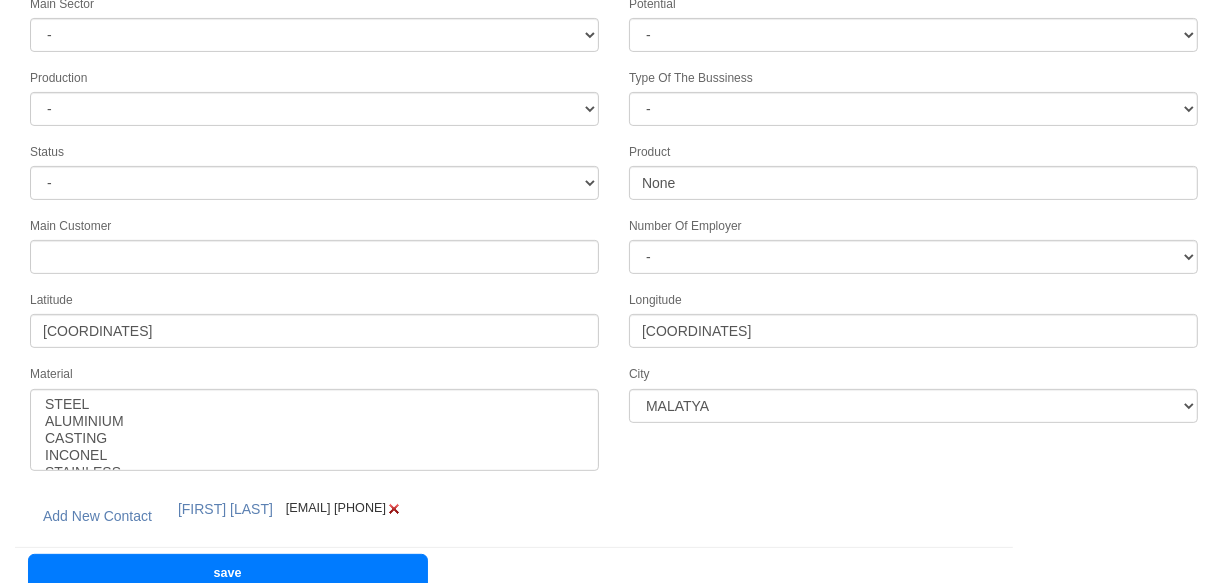 scroll, scrollTop: 0, scrollLeft: 0, axis: both 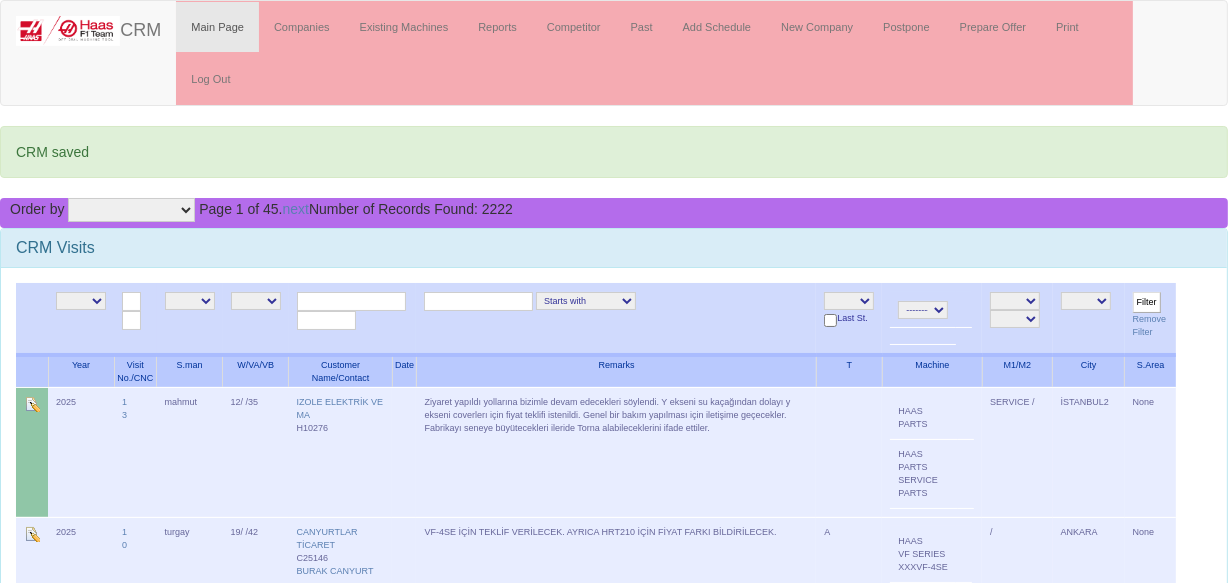 click on "NE
E
A+
A
B
C
L
O
S" at bounding box center (849, 301) 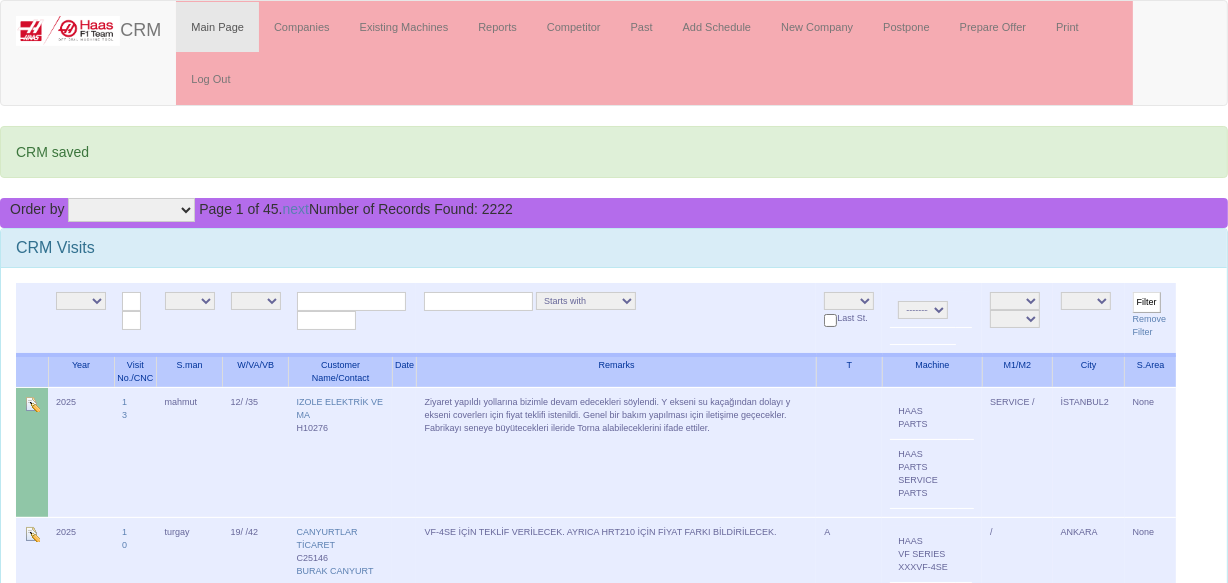 select on "6" 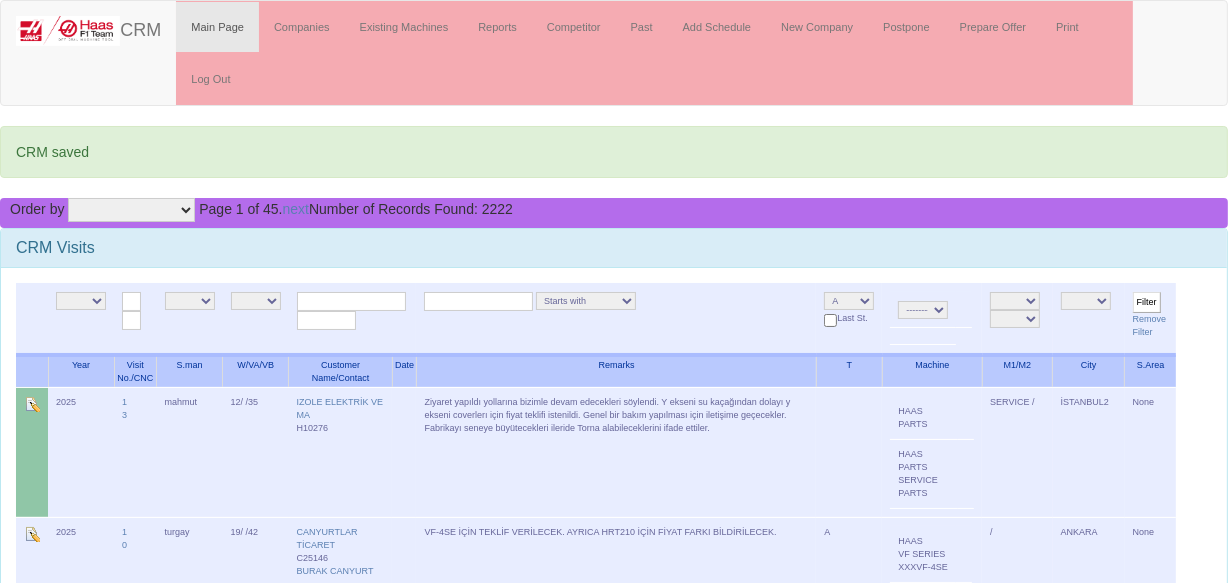 click on "NE
E
A+
A
B
C
L
O
S" at bounding box center (849, 301) 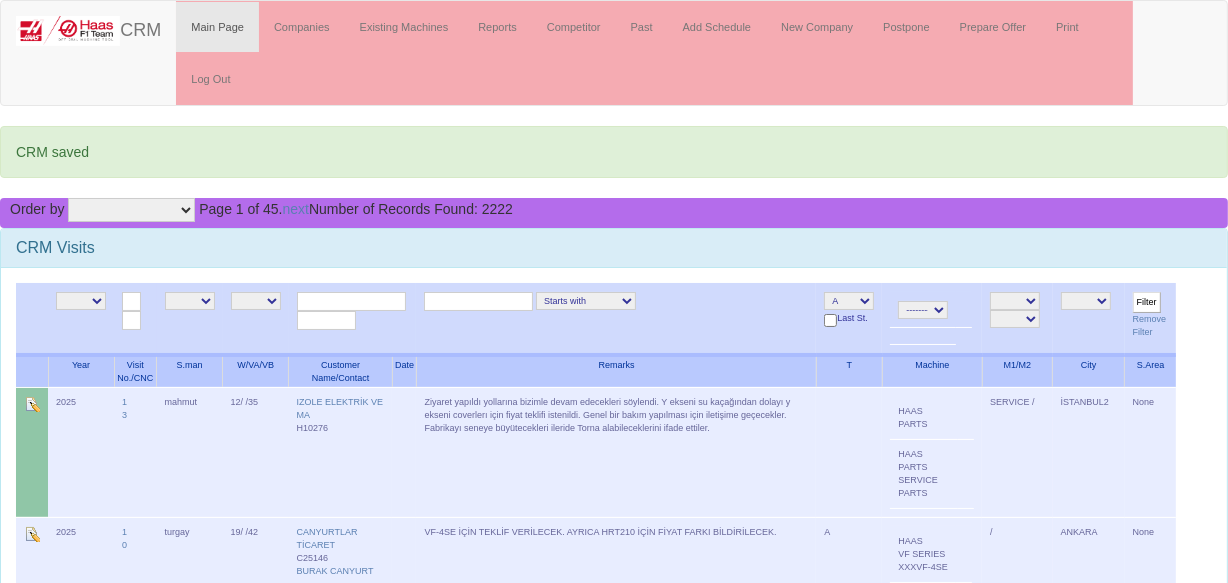 click on "NE
E
serdar
alper
sezin
gizem
emir
turgay
salesasist
mahmut
furkan
batıkan
berk
samet
ozgur
livamakina
aysu
caglar" at bounding box center [190, 301] 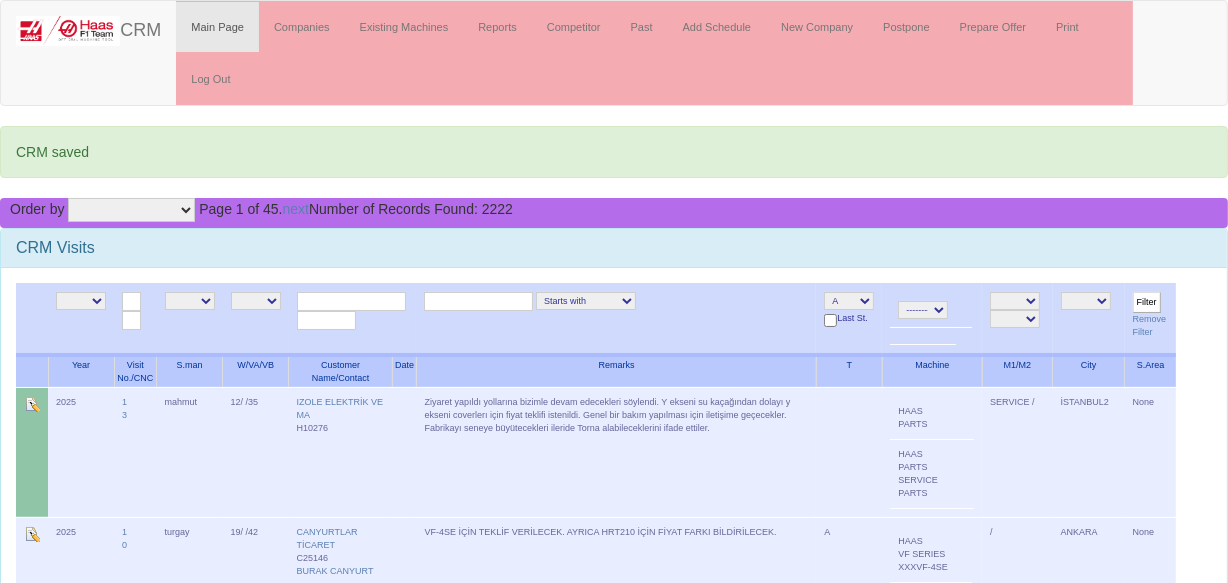 select on "3" 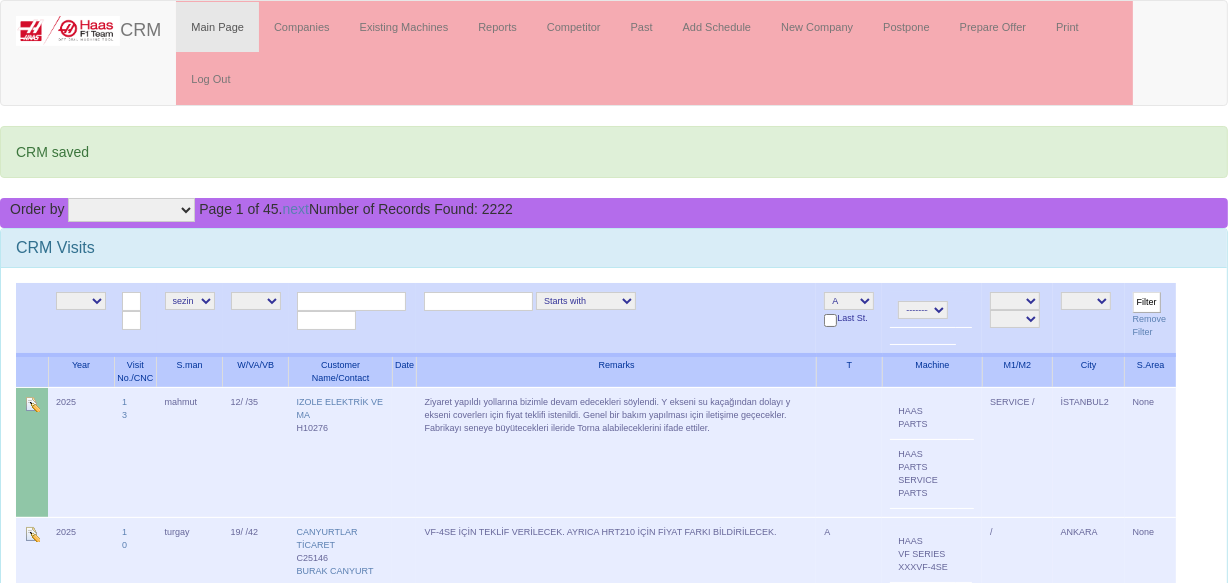 click on "Filter" at bounding box center [1147, 302] 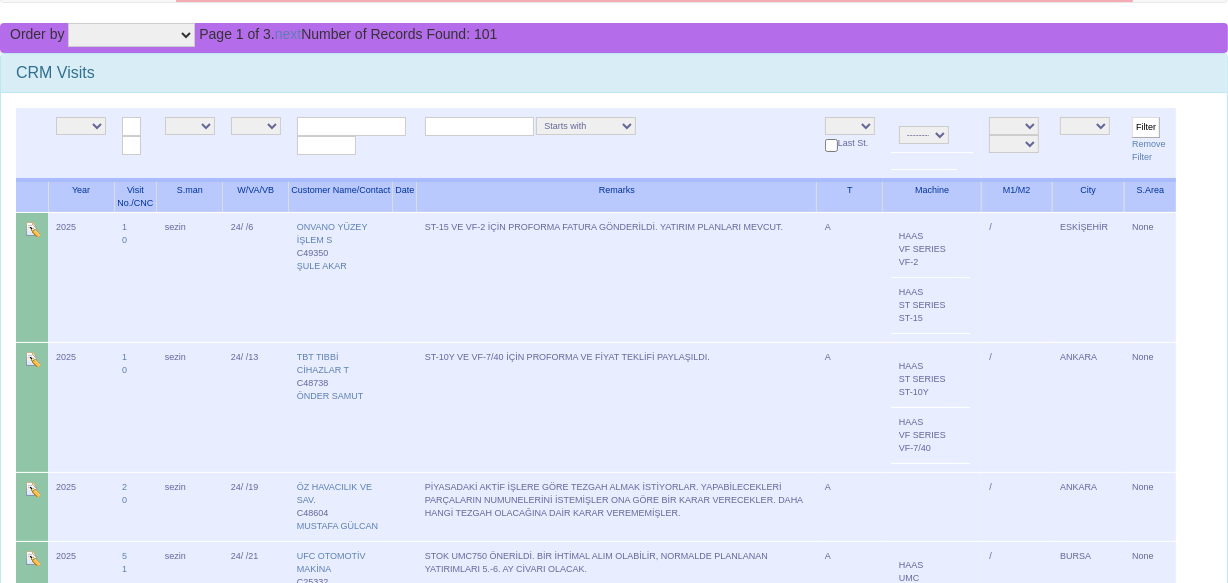 scroll, scrollTop: 0, scrollLeft: 0, axis: both 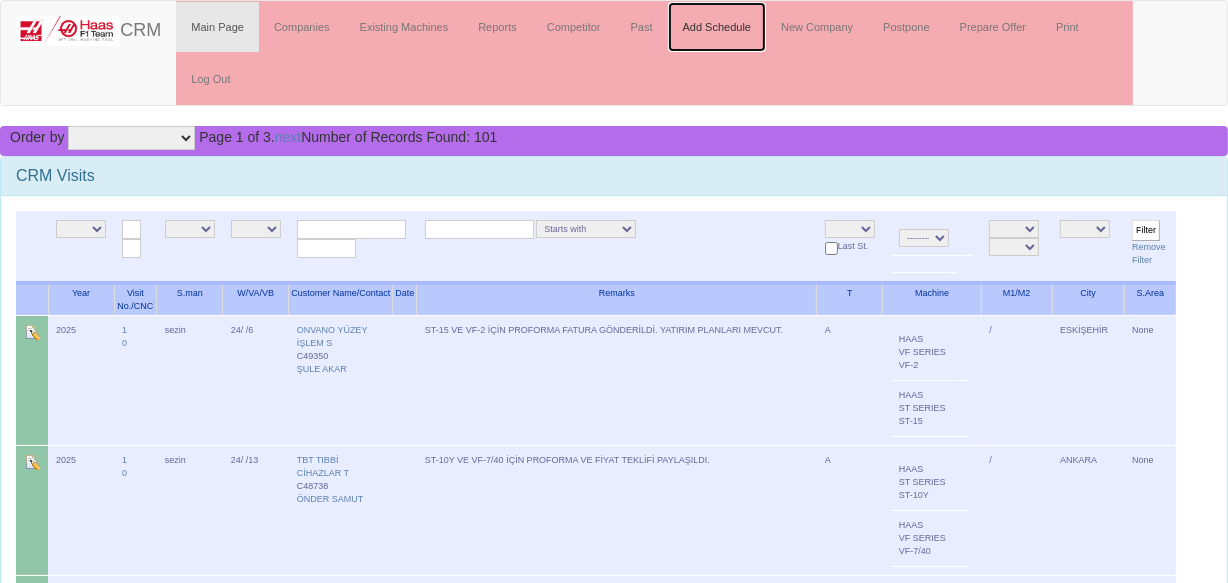 click on "Add Schedule" at bounding box center (717, 27) 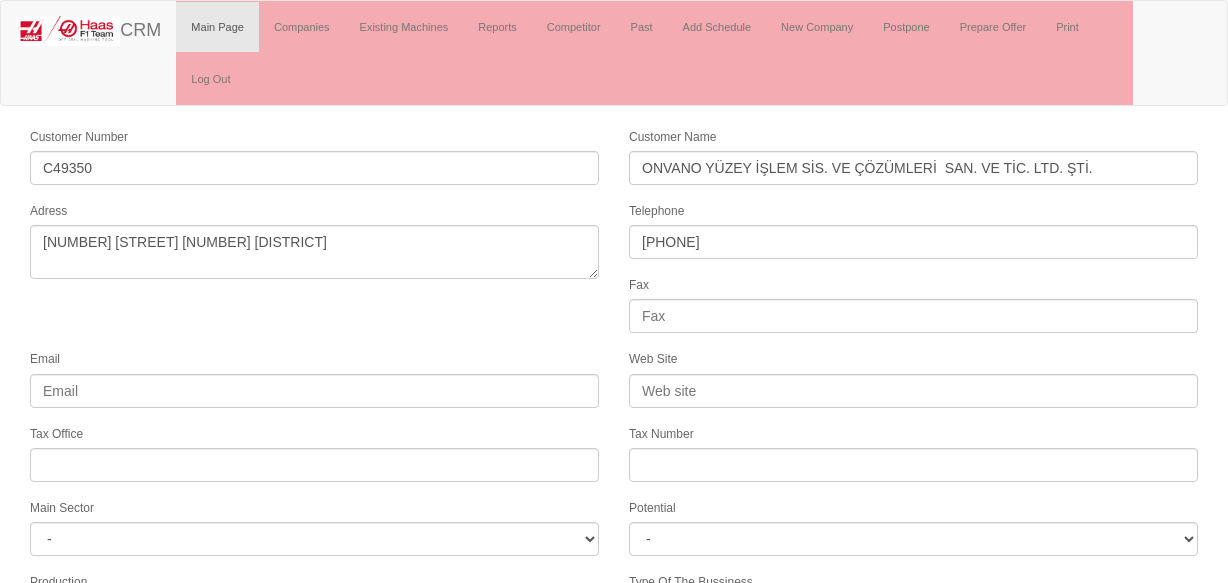 scroll, scrollTop: 0, scrollLeft: 0, axis: both 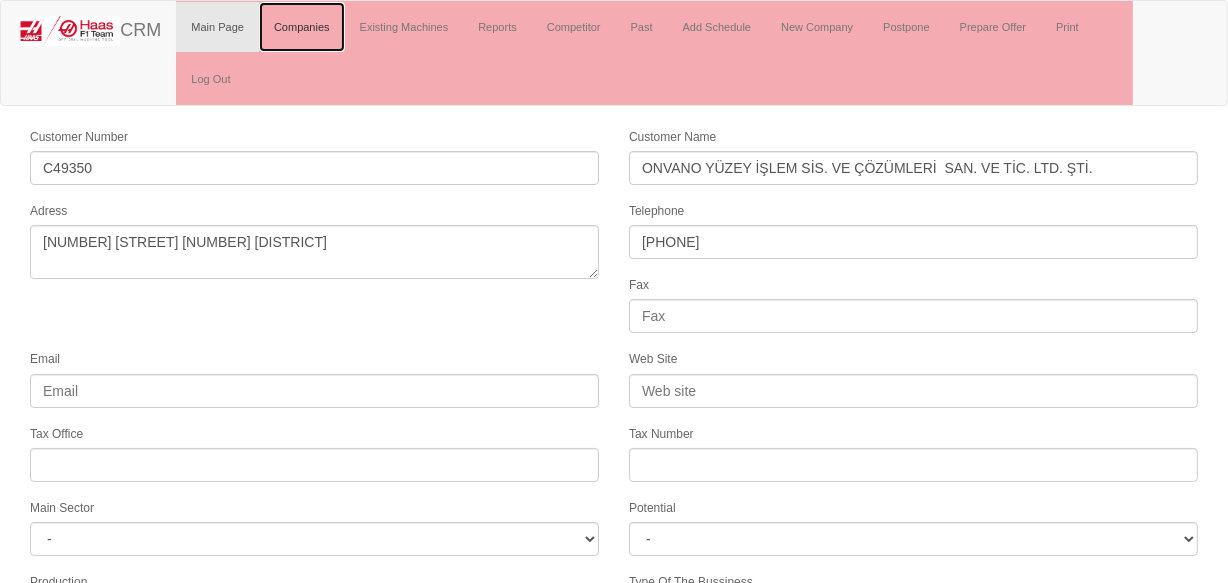 click on "Companies" at bounding box center [302, 27] 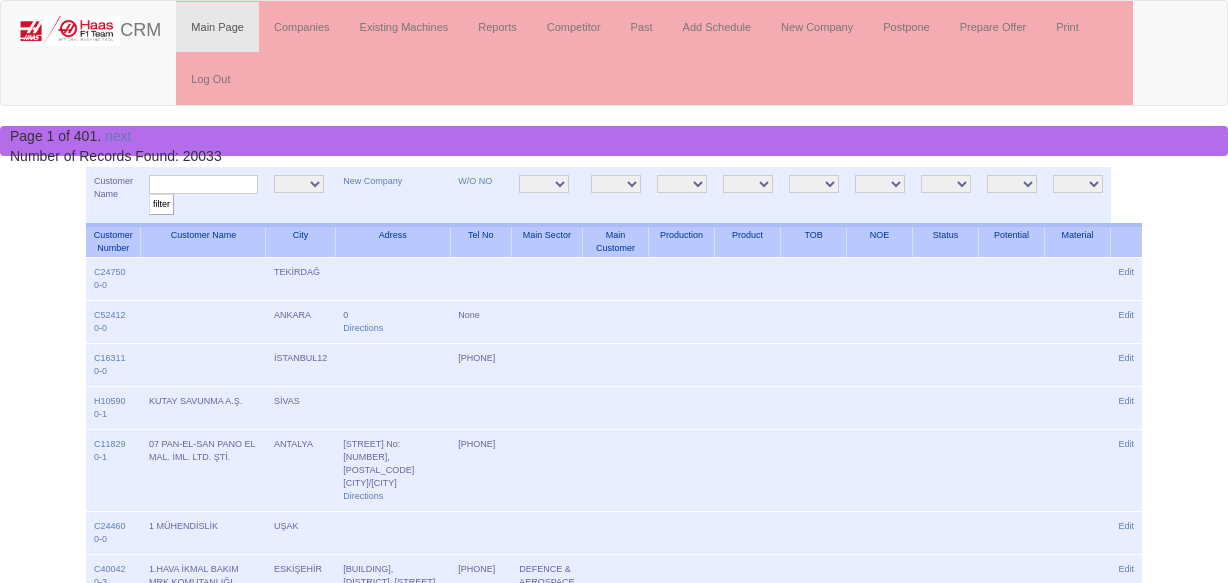 scroll, scrollTop: 0, scrollLeft: 0, axis: both 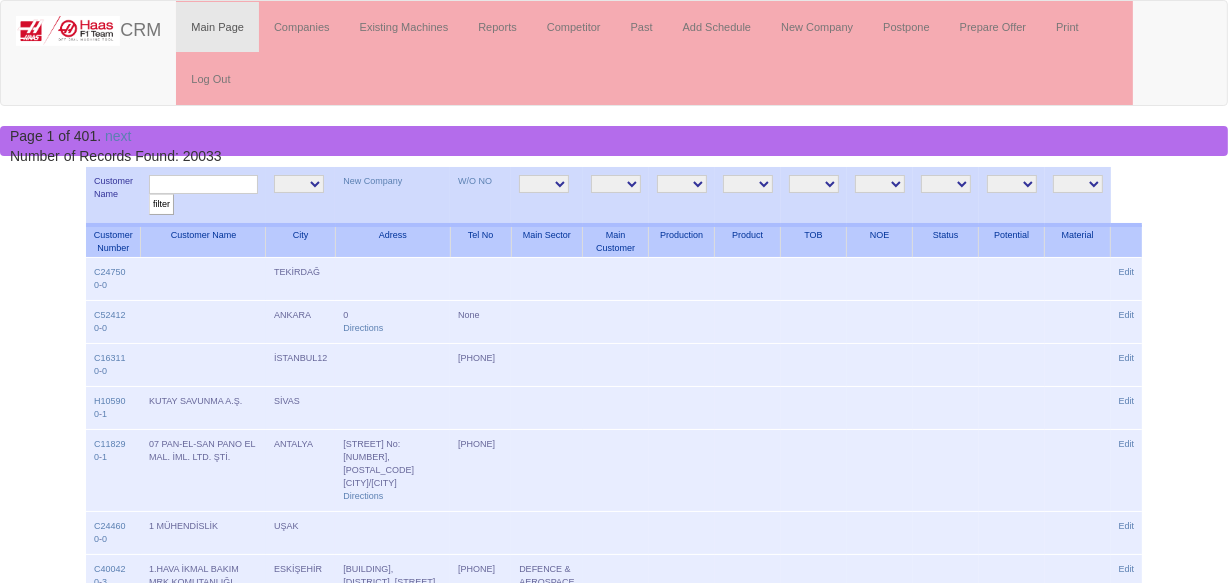 click at bounding box center (203, 184) 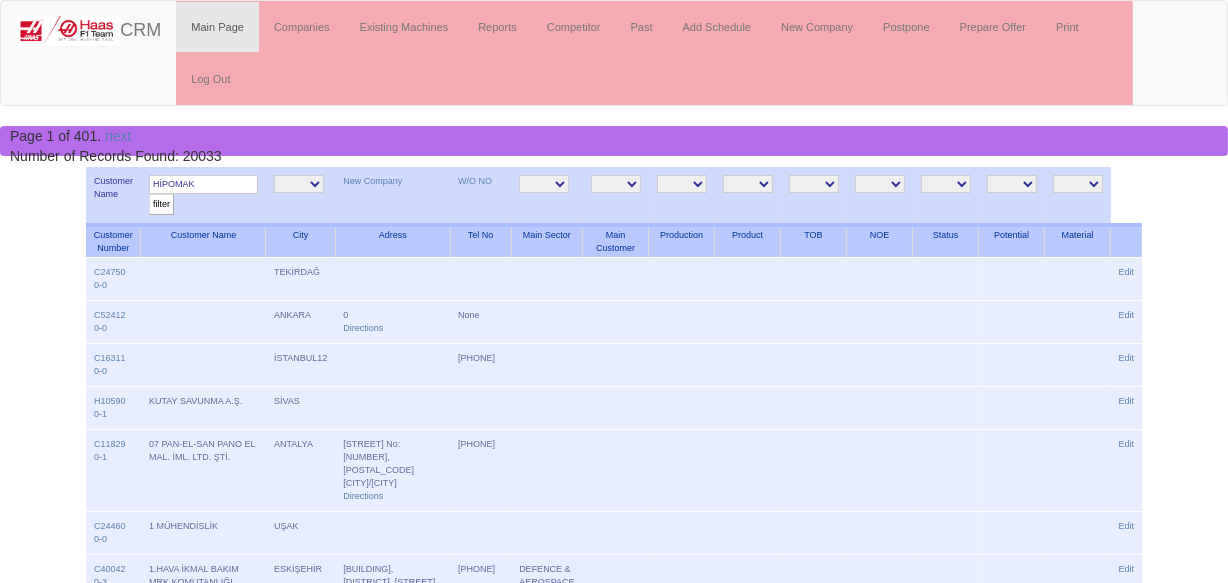 type on "HİPOMAK" 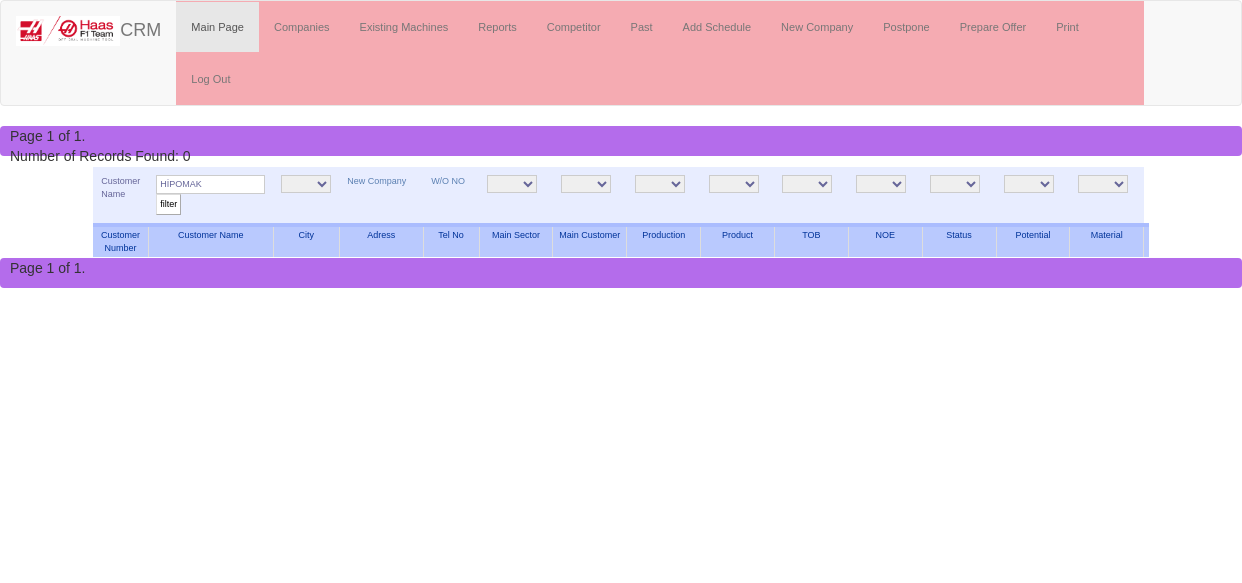 scroll, scrollTop: 0, scrollLeft: 0, axis: both 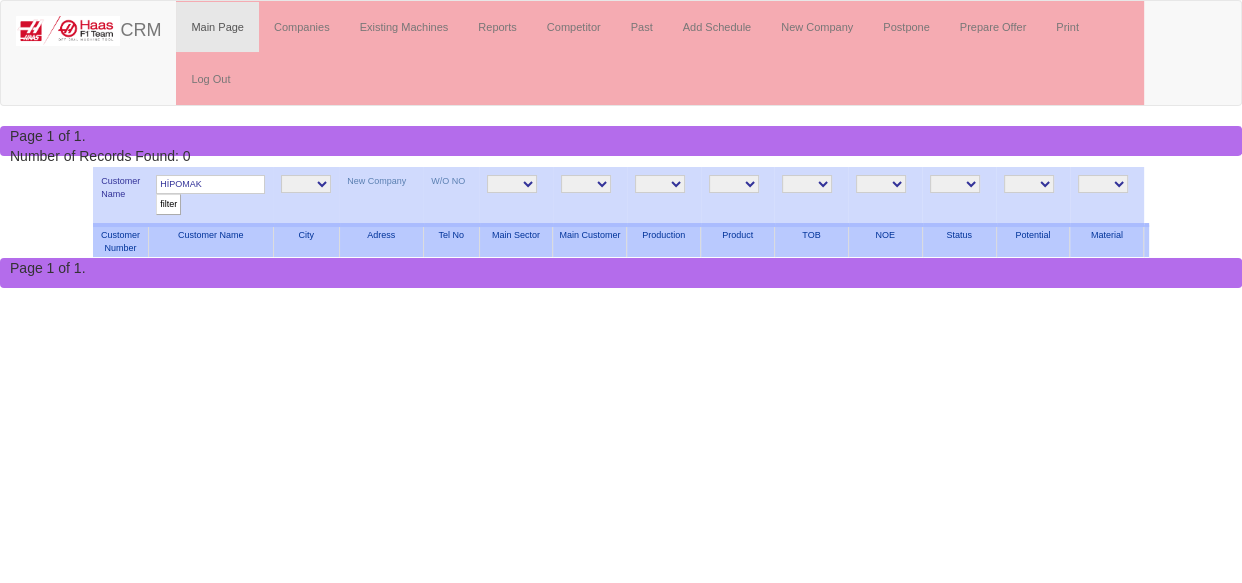 click on "HİPOMAK" at bounding box center (210, 184) 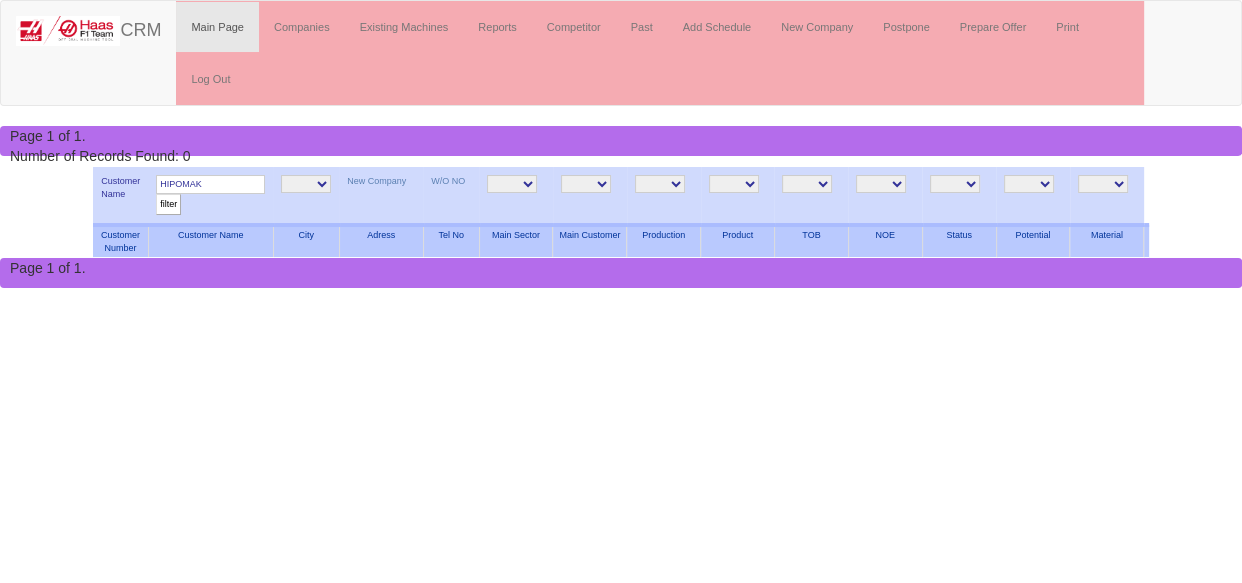 type on "HIPOMAK" 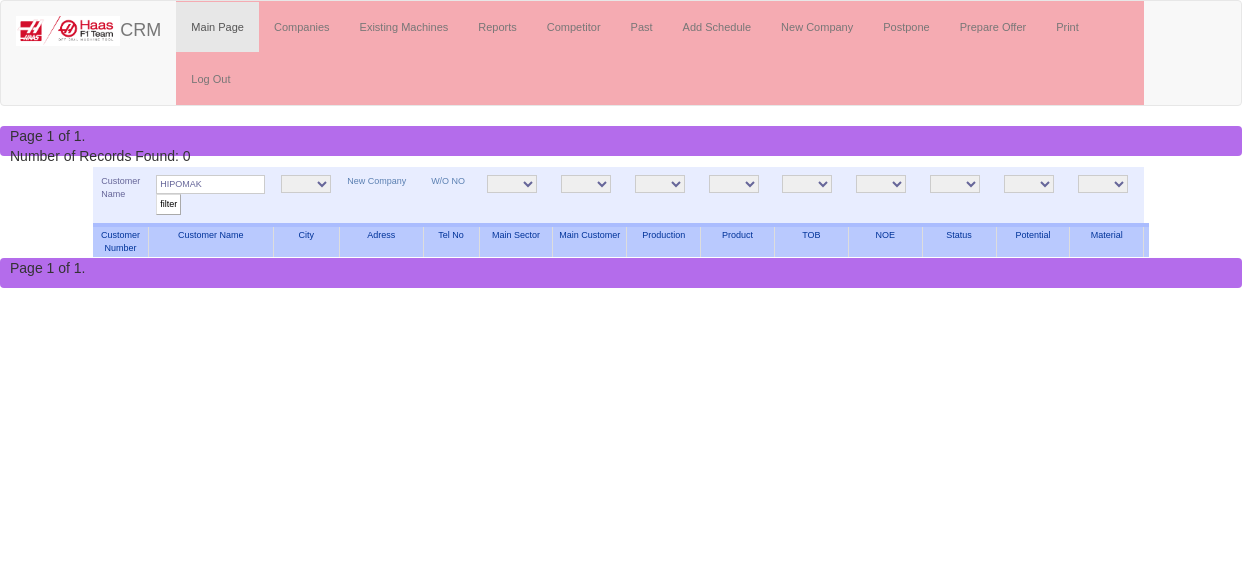 scroll, scrollTop: 0, scrollLeft: 0, axis: both 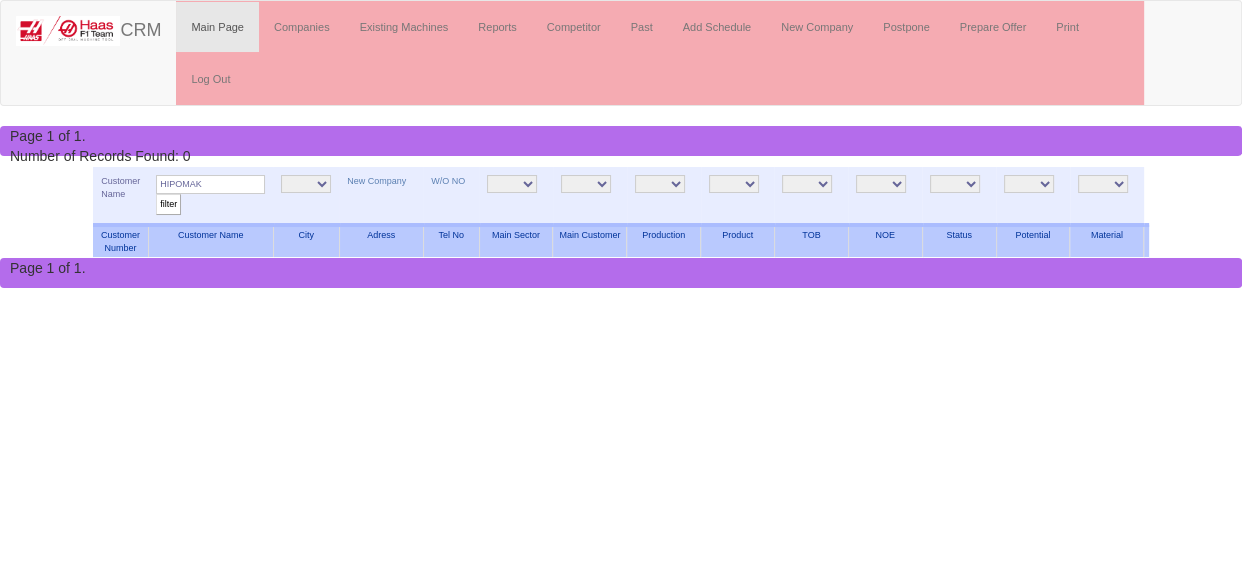 click on "HIPOMAK" at bounding box center [210, 184] 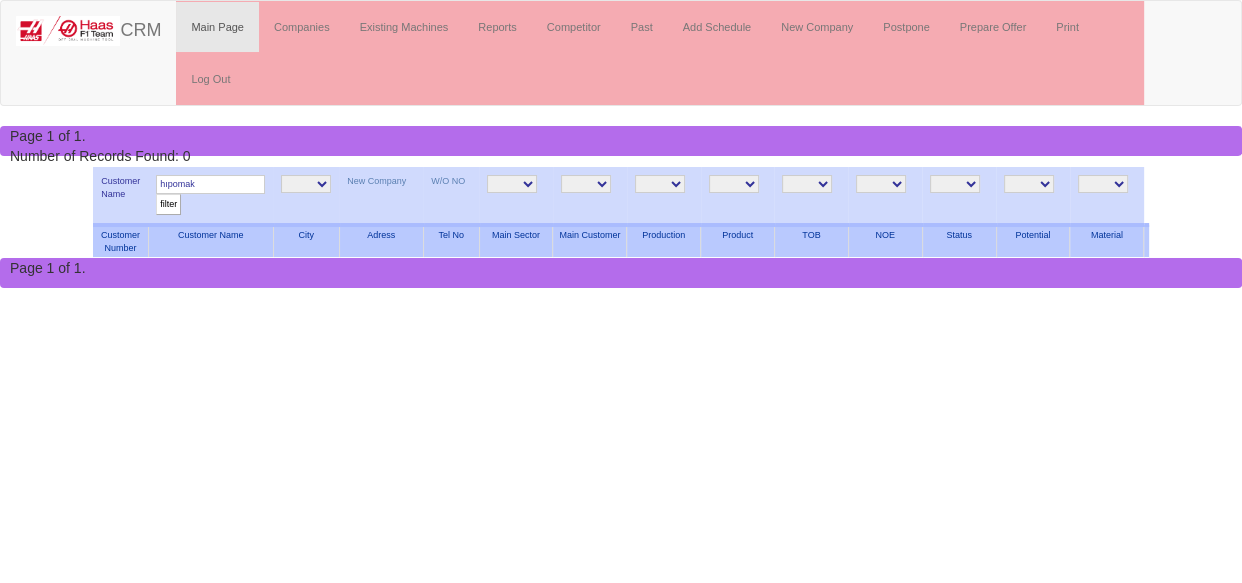 type on "hıpomak" 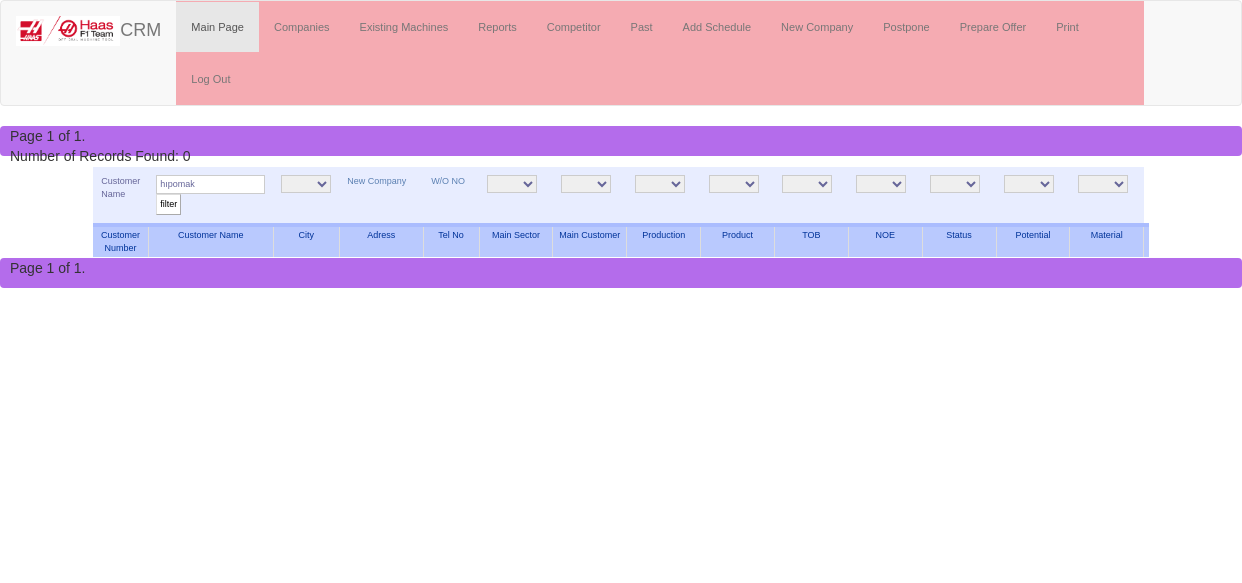 scroll, scrollTop: 0, scrollLeft: 0, axis: both 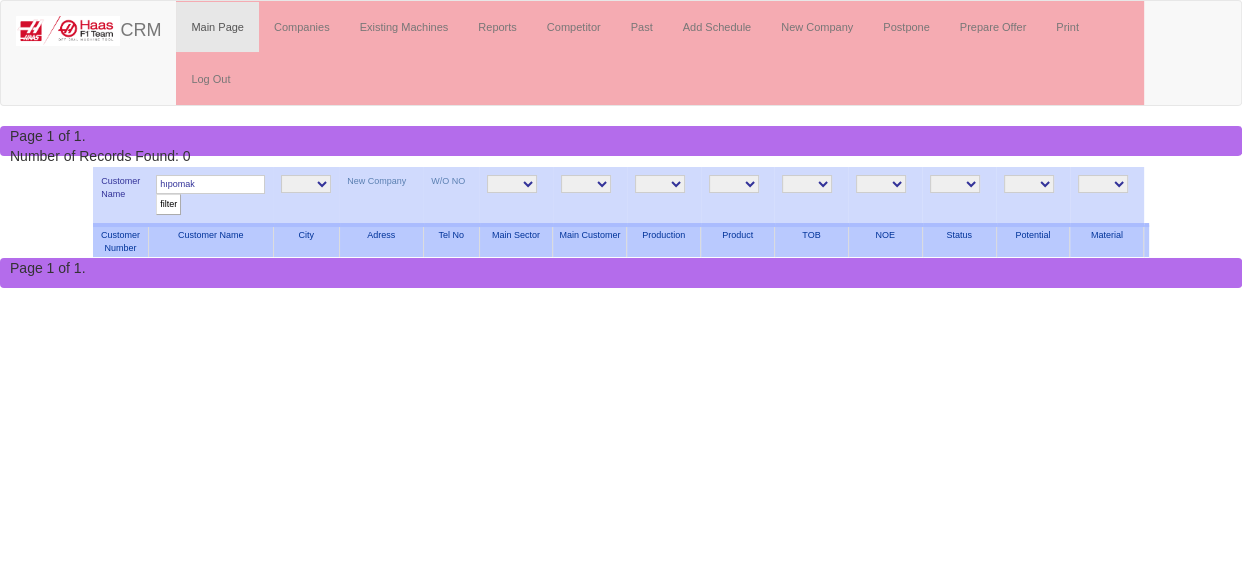 drag, startPoint x: 0, startPoint y: 0, endPoint x: 224, endPoint y: 178, distance: 286.11188 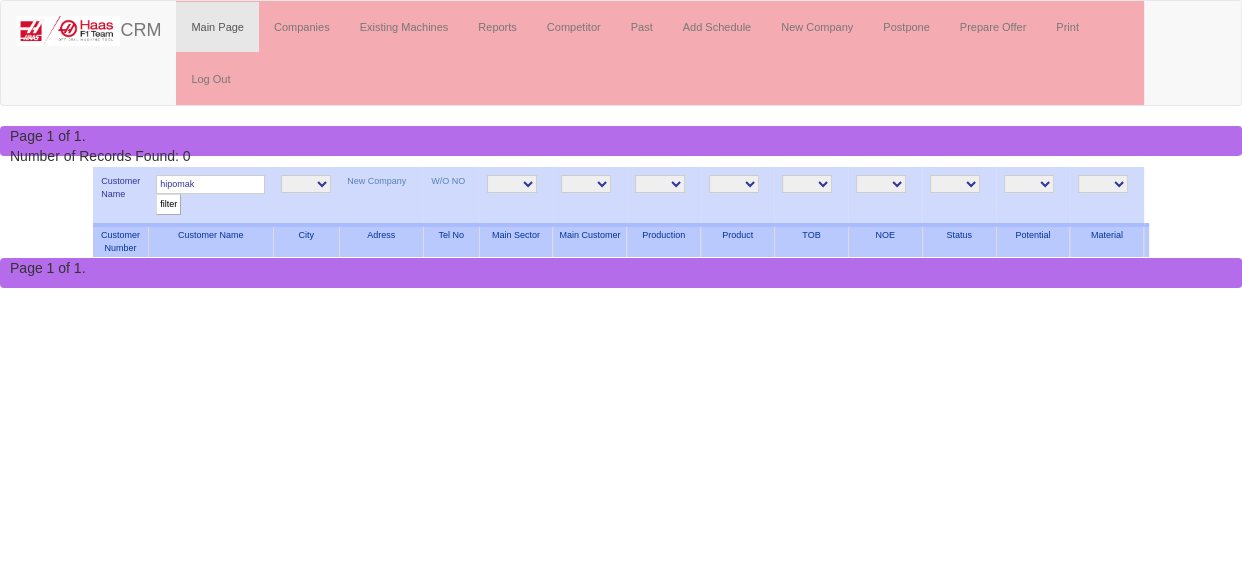 type on "hipomak" 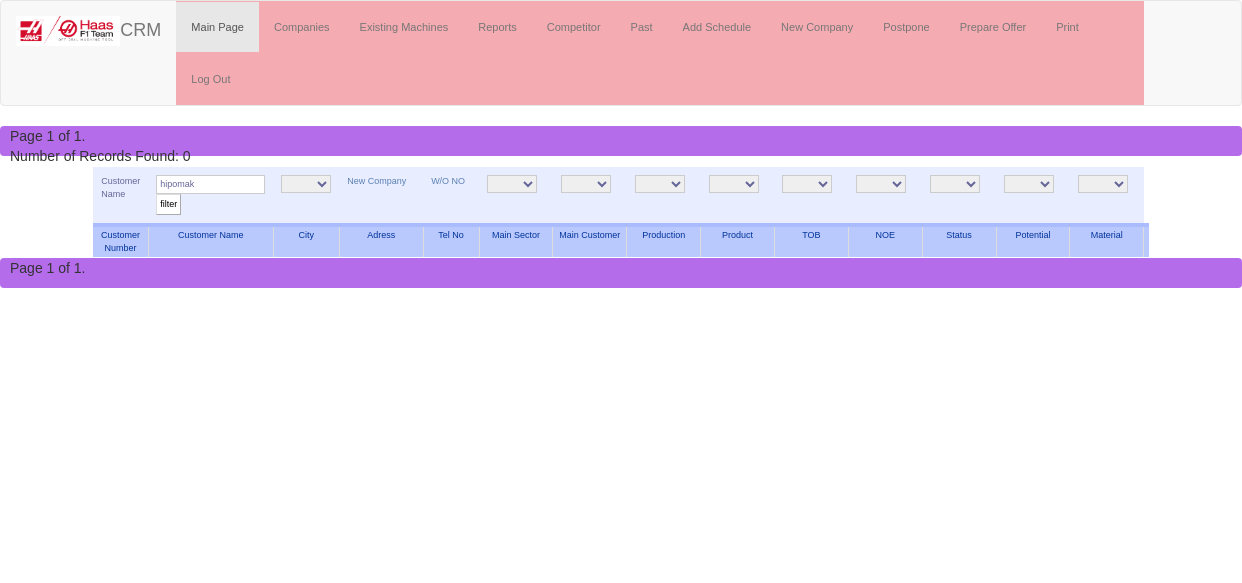 scroll, scrollTop: 0, scrollLeft: 0, axis: both 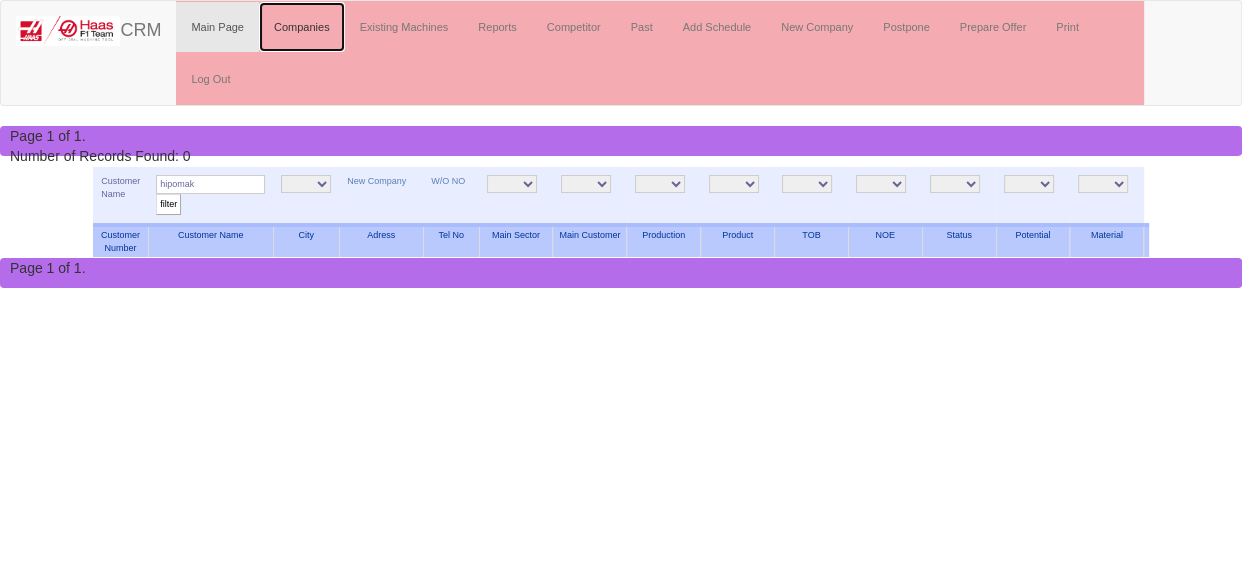 click on "Companies" at bounding box center (302, 27) 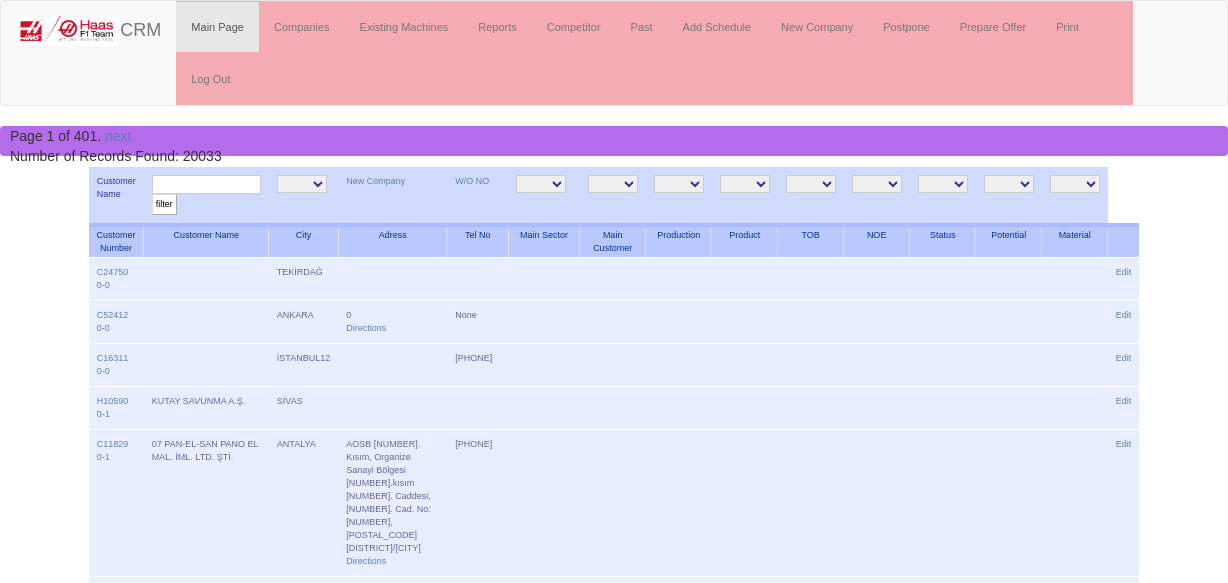 scroll, scrollTop: 0, scrollLeft: 0, axis: both 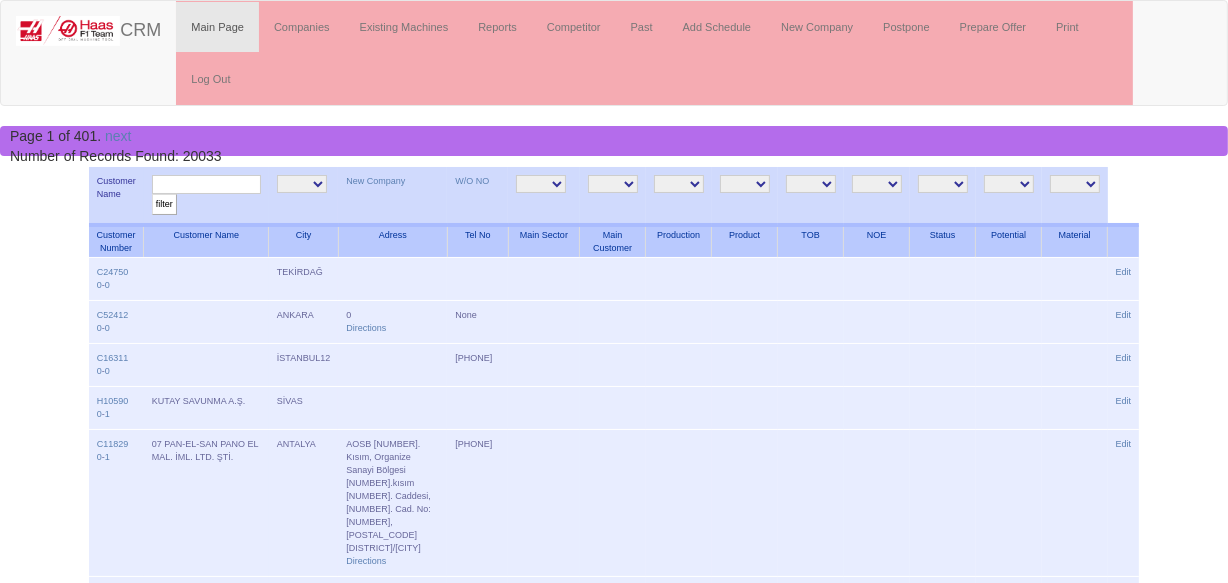 click at bounding box center (206, 184) 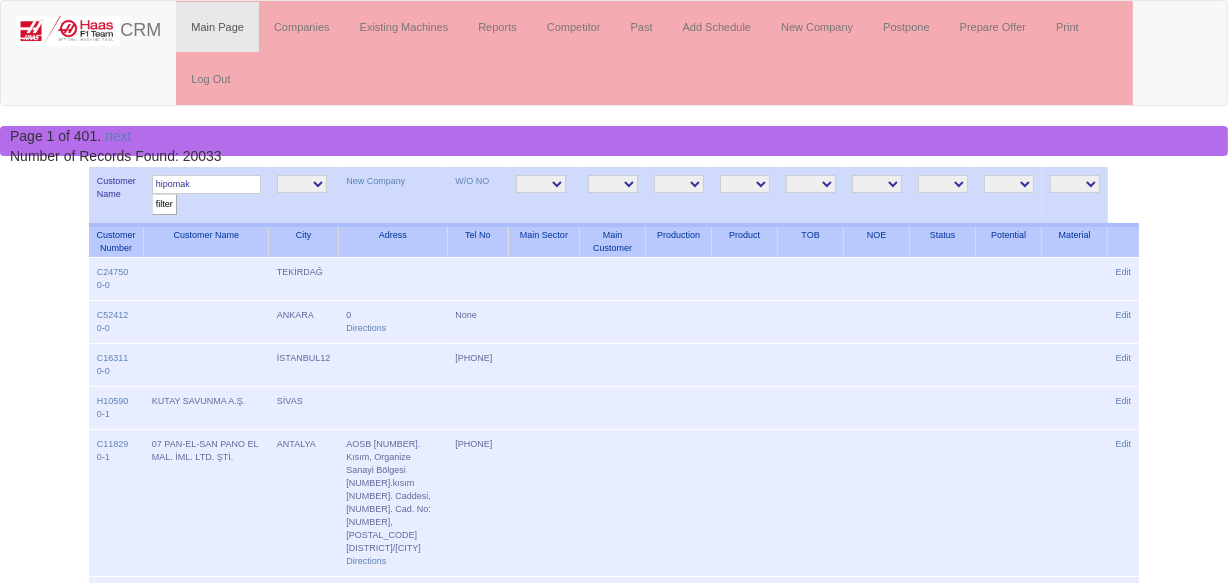 type on "hipomak" 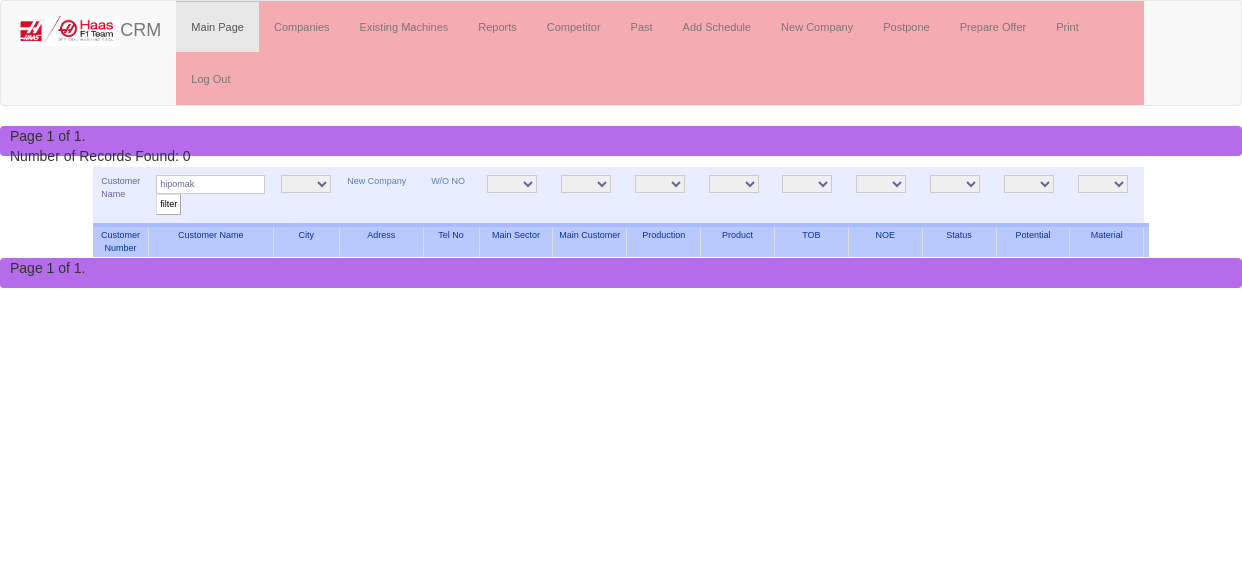 scroll, scrollTop: 0, scrollLeft: 0, axis: both 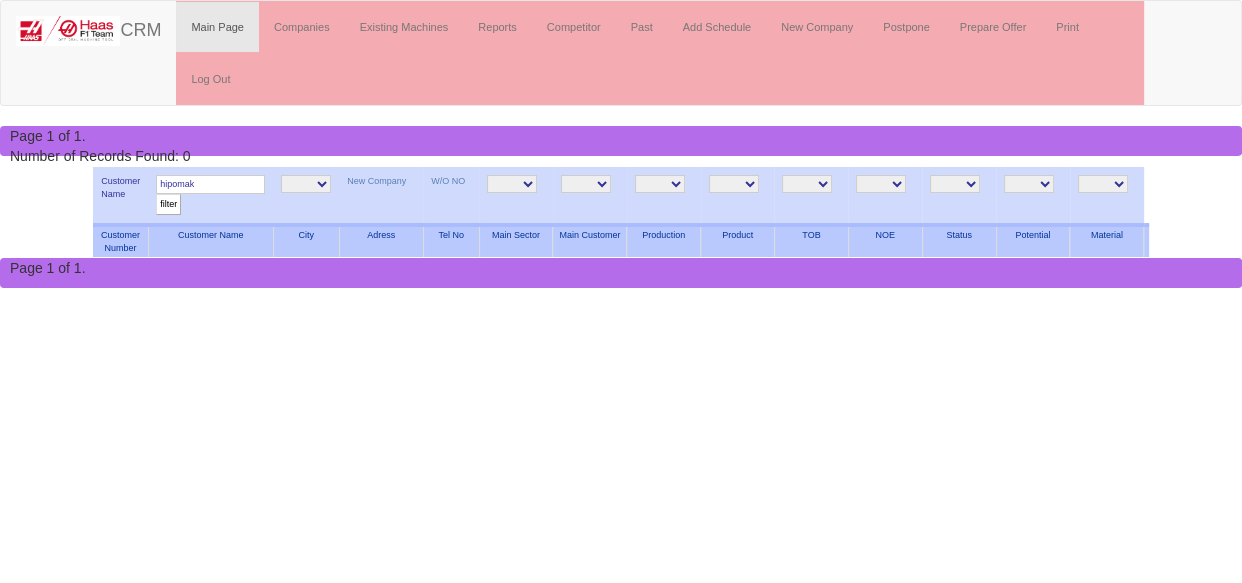 click on "hipomak filter" at bounding box center [210, 196] 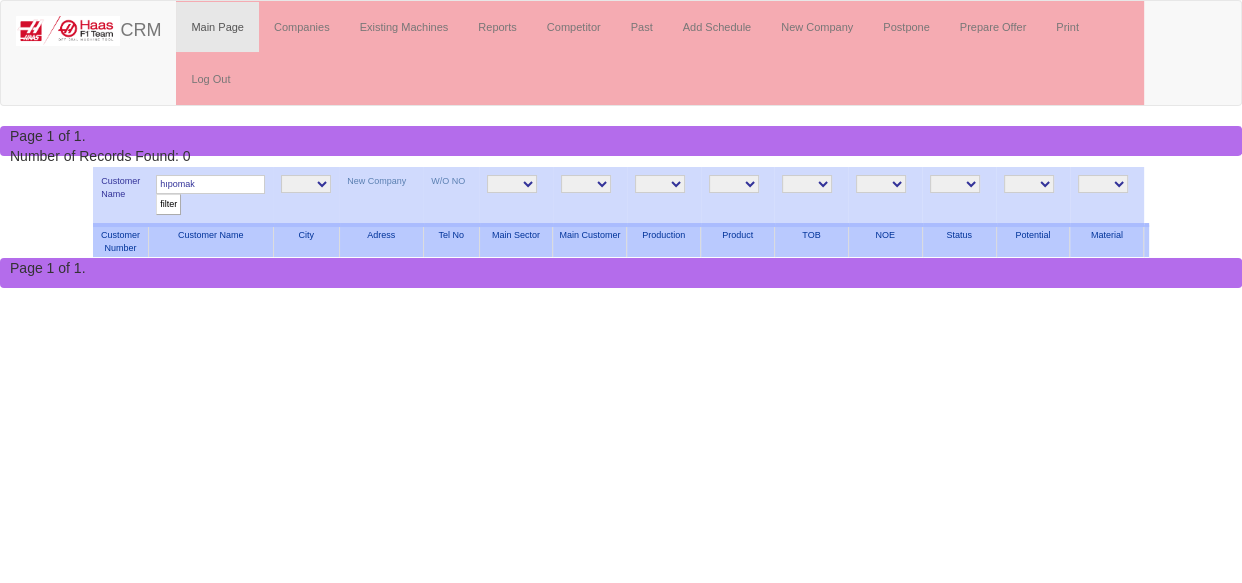 type on "hıpomak" 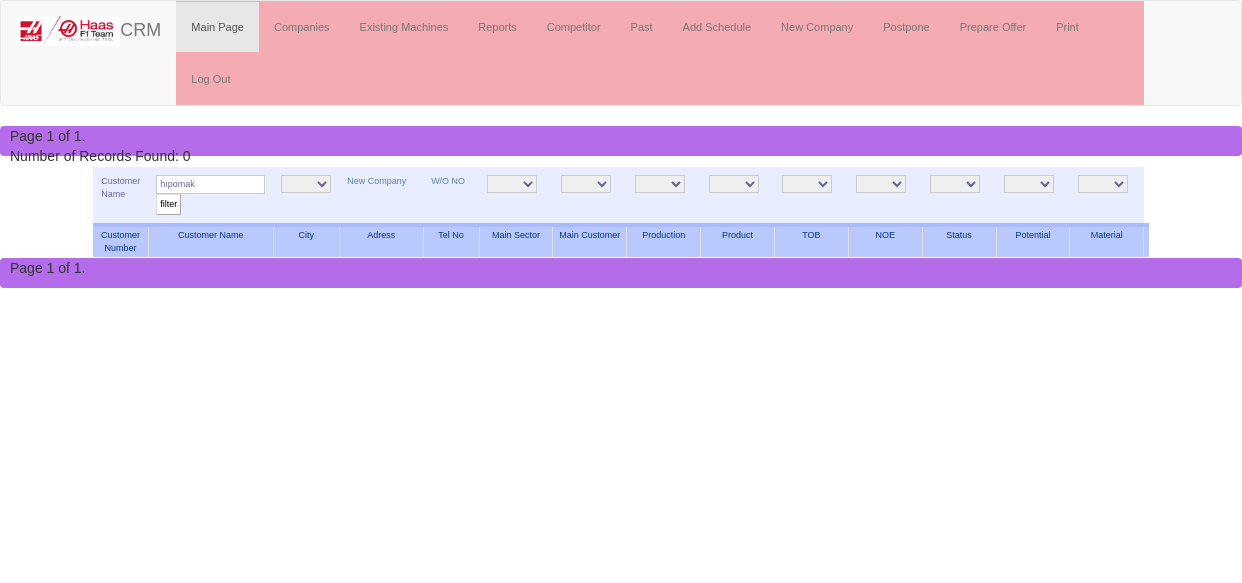 scroll, scrollTop: 0, scrollLeft: 0, axis: both 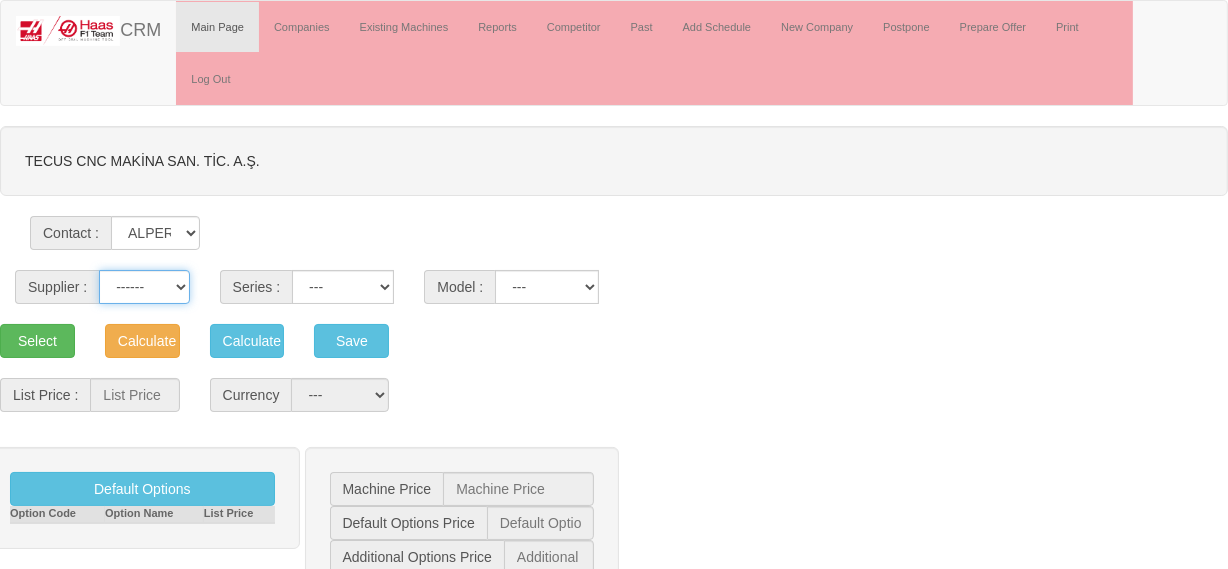 click on "------
HAAS
CANACA" at bounding box center (144, 287) 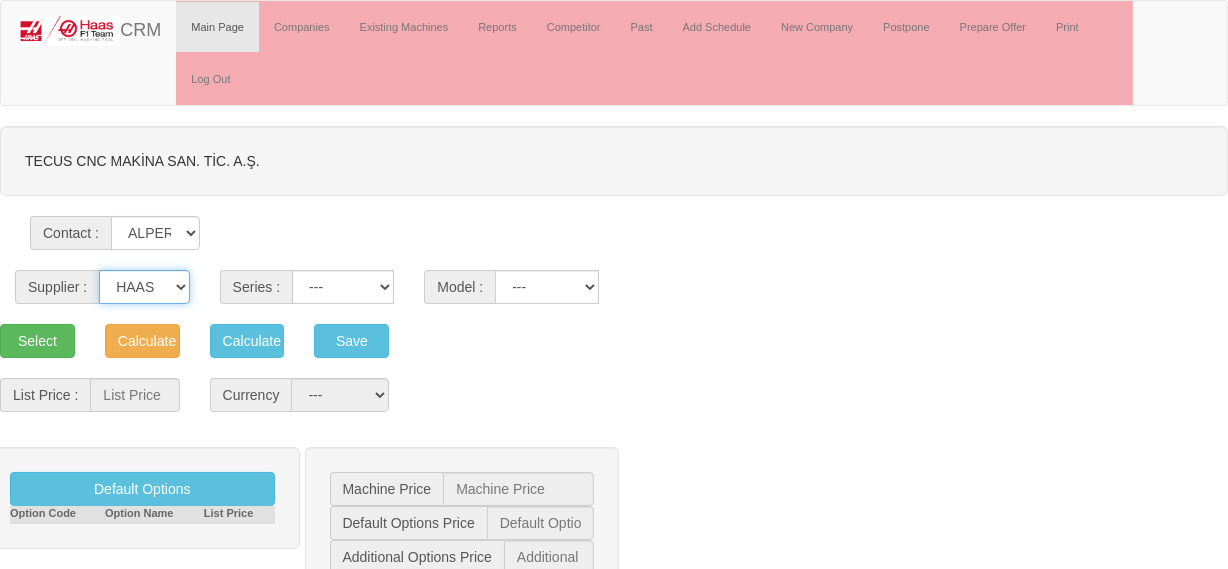 click on "------
HAAS
CANACA" at bounding box center [144, 287] 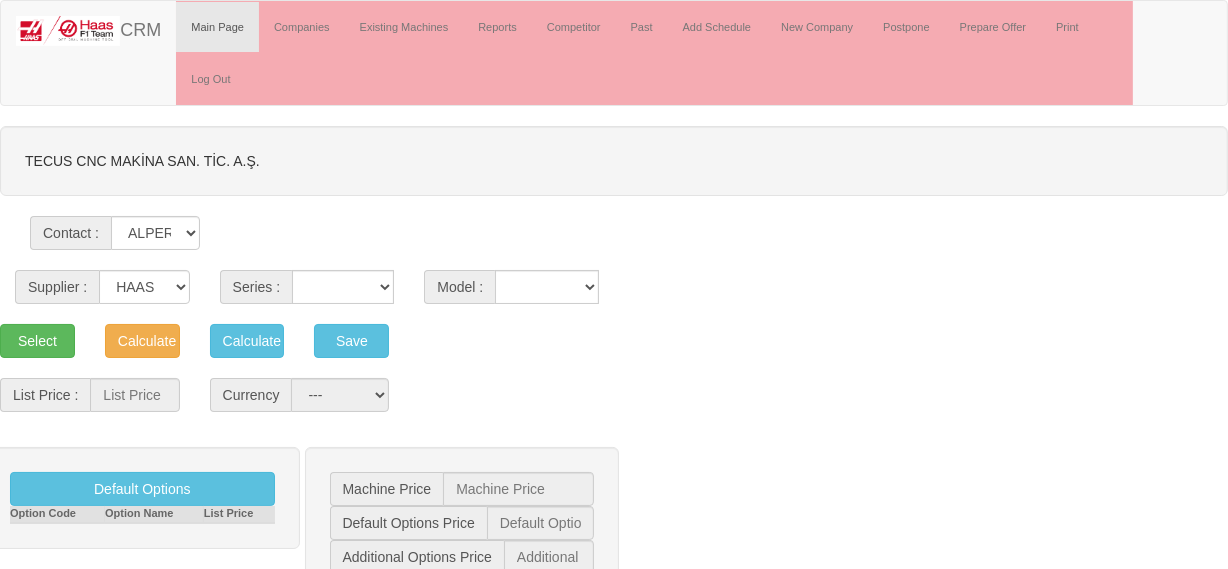 select on "3" 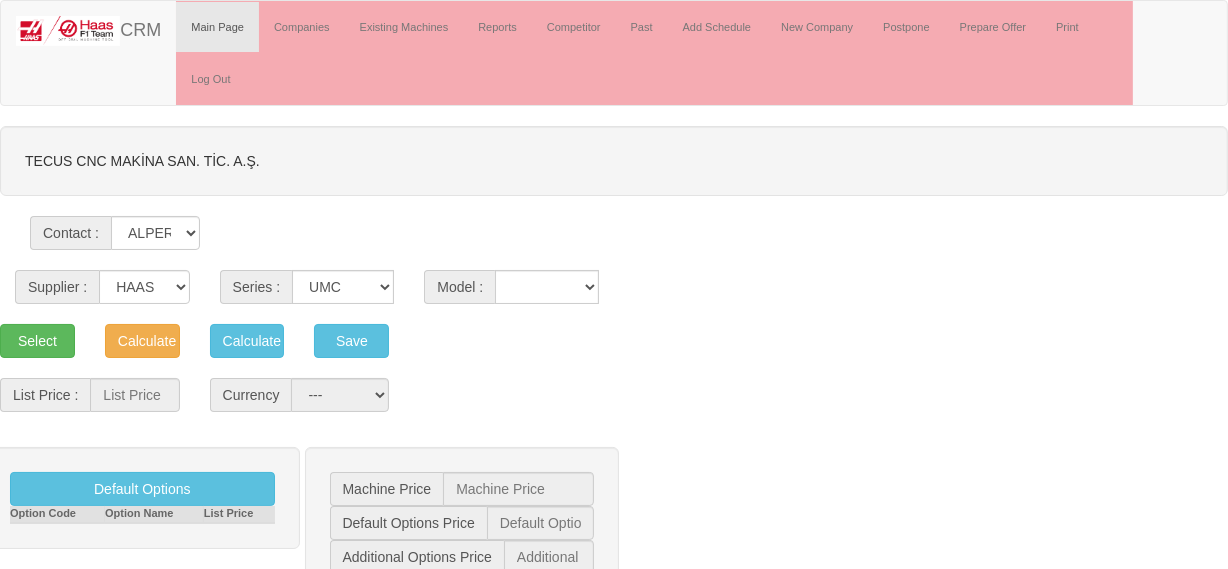click on "VF SERIES
ST SERIES
UMC
EC SERIES
ADDITIONAL
TM SERIES
MINI SERIES
VM SERIES
VC SERIES
GM SERIES
VR SERIES
GR SERIES
VS SERIES
DC SERIES
TL SERIES
DS SERIES
CL SERIES
PARTS
DT SERIES" at bounding box center (343, 287) 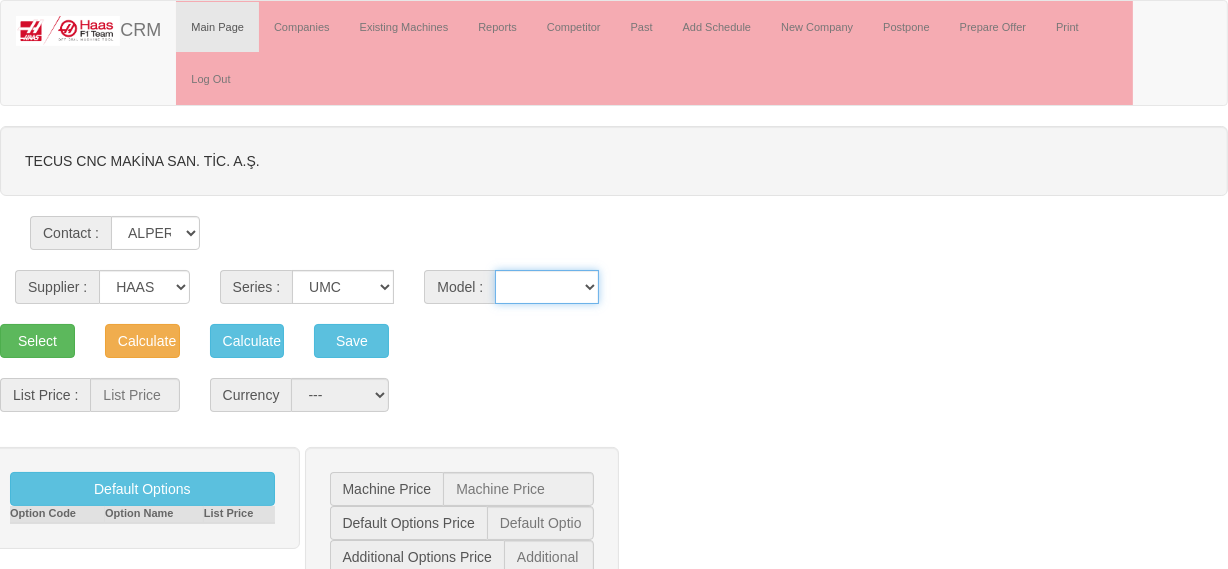click on "UMC-1000
UMC-1000-P
UMC-1000SS
UMC-1000SS-P
UMC-1250
UMC-1250SS
UMC-1500-DUO
UMC-1500SS-DUO
UMC-350HD-EDU
UMC-400
UMC-400SS
UMC-500
UMC-500SS
UMC-750
UMC-750SS" at bounding box center [547, 287] 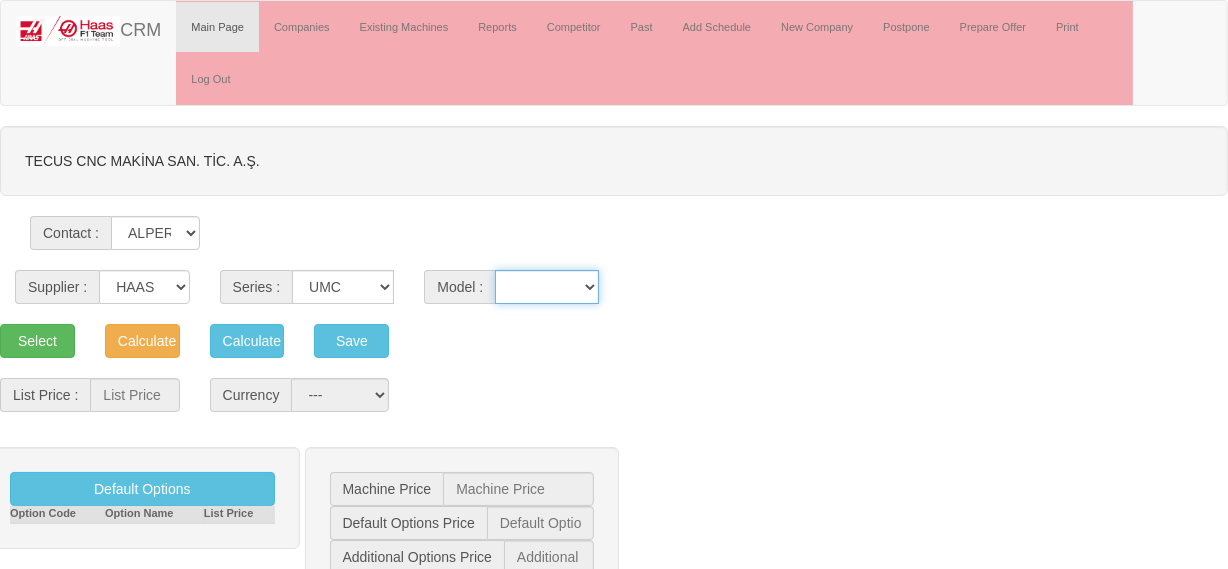 select on "182" 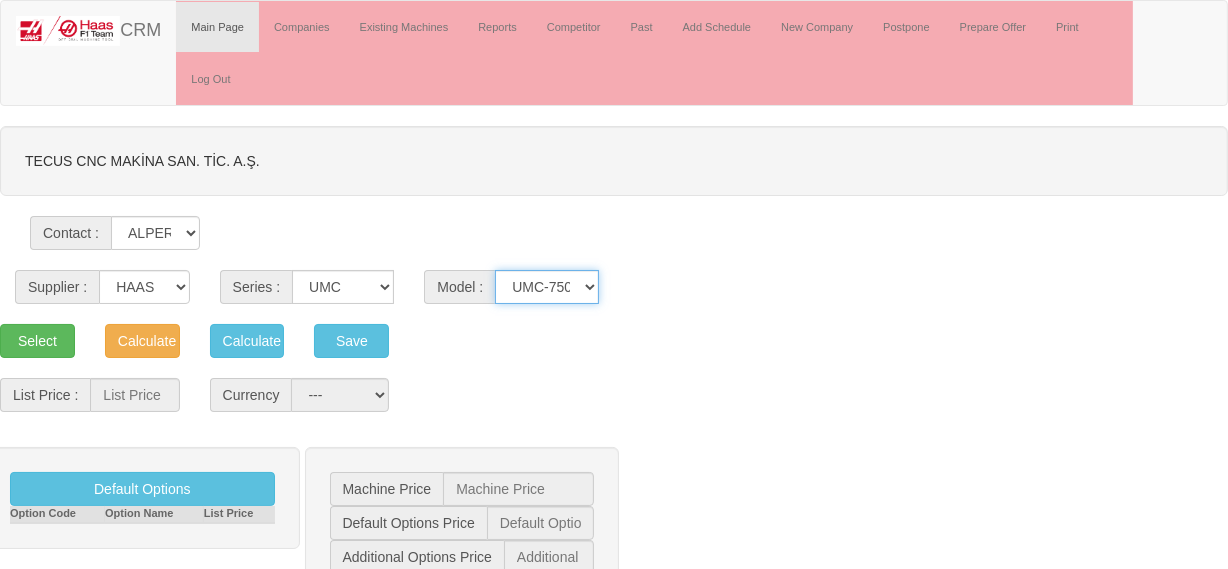 click on "UMC-1000
UMC-1000-P
UMC-1000SS
UMC-1000SS-P
UMC-1250
UMC-1250SS
UMC-1500-DUO
UMC-1500SS-DUO
UMC-350HD-EDU
UMC-400
UMC-400SS
UMC-500
UMC-500SS
UMC-750
UMC-750SS" at bounding box center [547, 287] 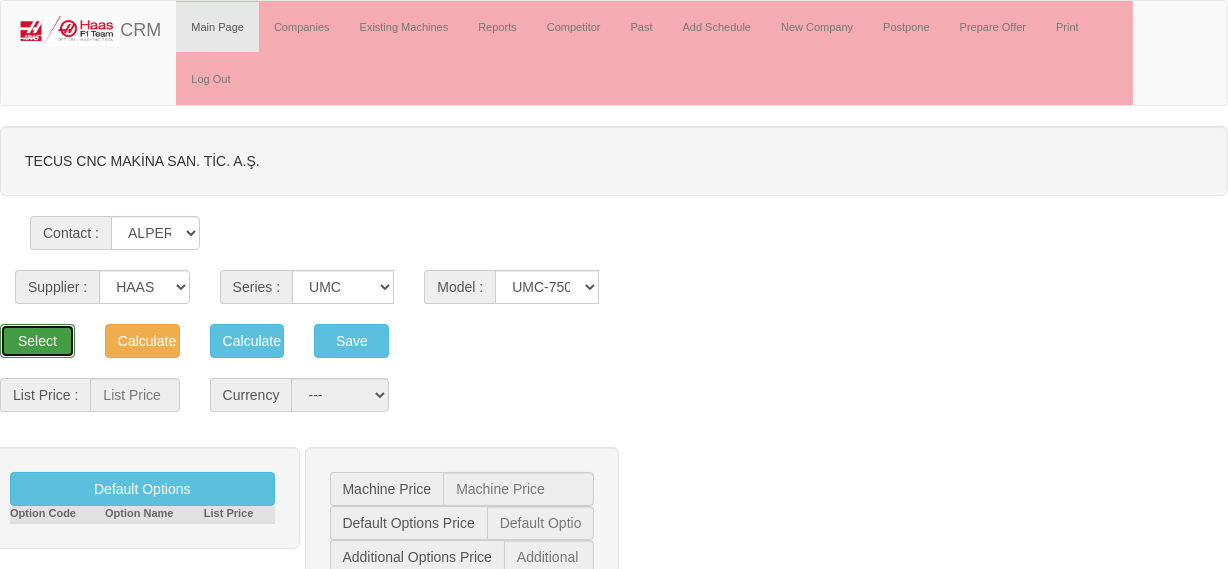 click on "Select" at bounding box center [37, 341] 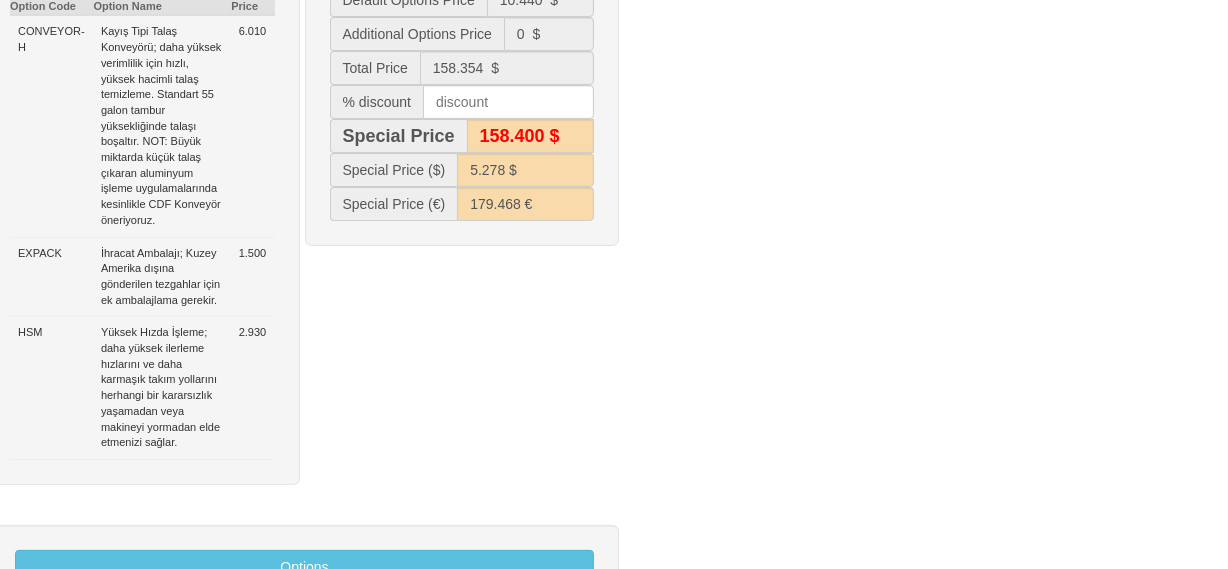 scroll, scrollTop: 545, scrollLeft: 0, axis: vertical 